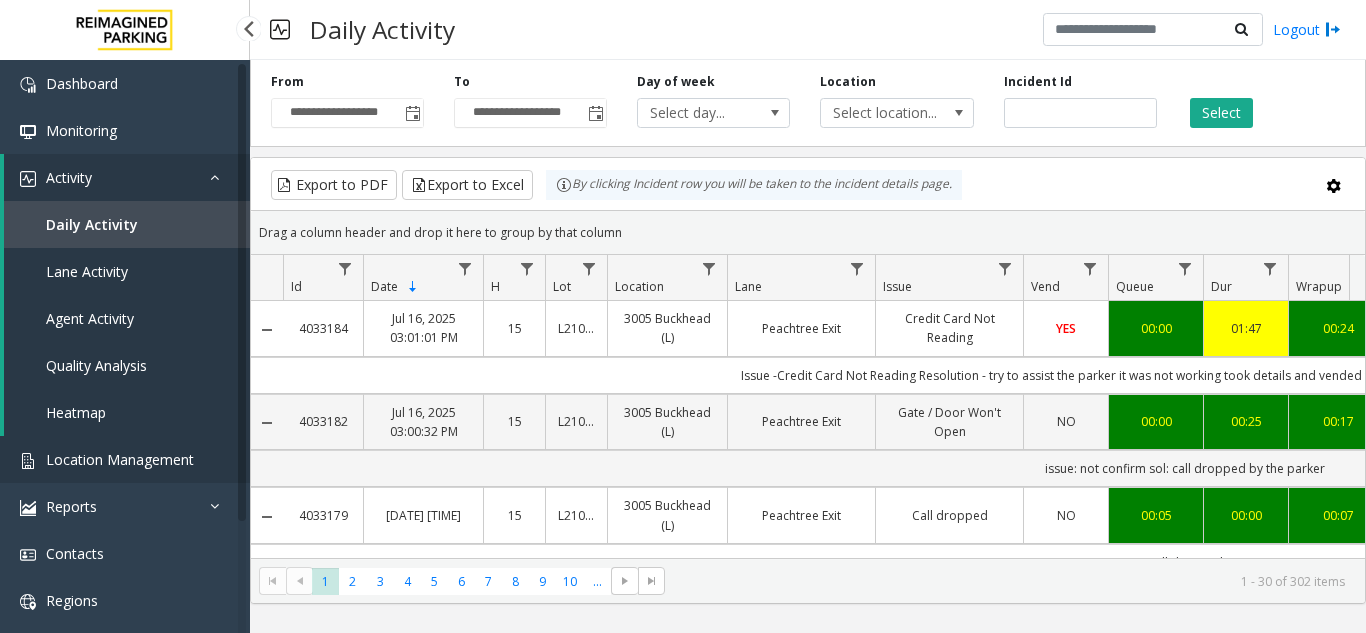 scroll, scrollTop: 0, scrollLeft: 0, axis: both 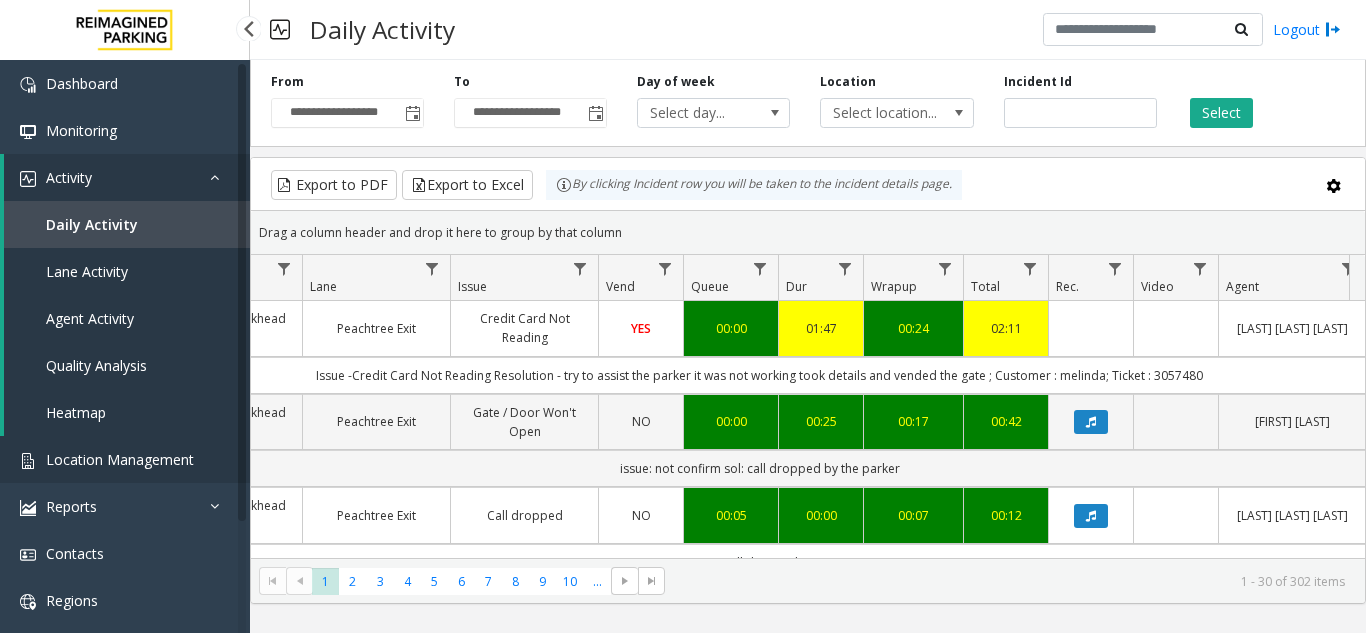 click on "Location Management" at bounding box center [120, 459] 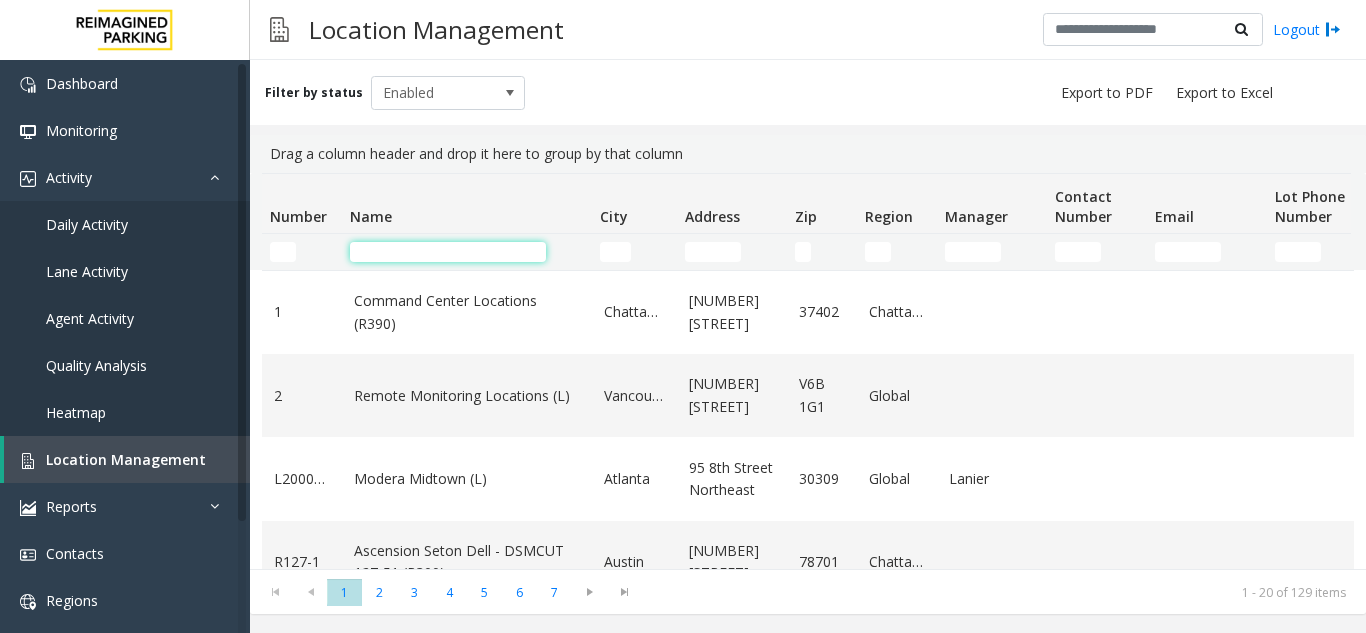 click 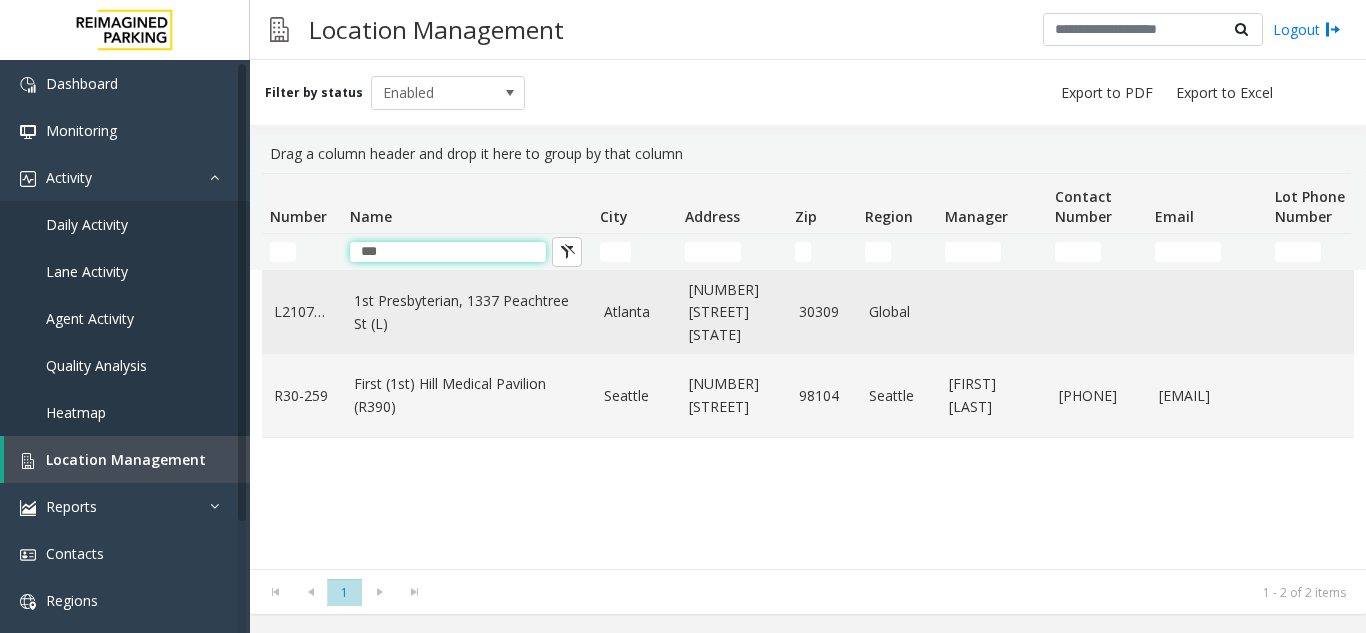 type on "***" 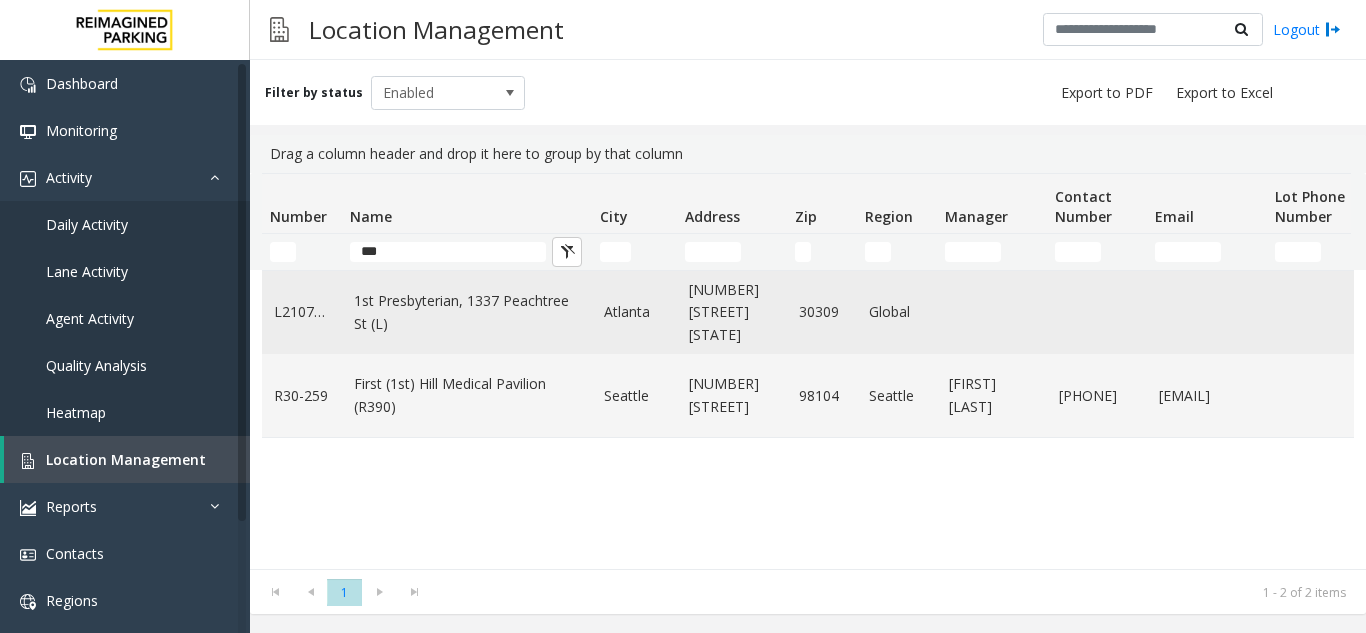 click on "1st Presbyterian, 1337 Peachtree St (L)" 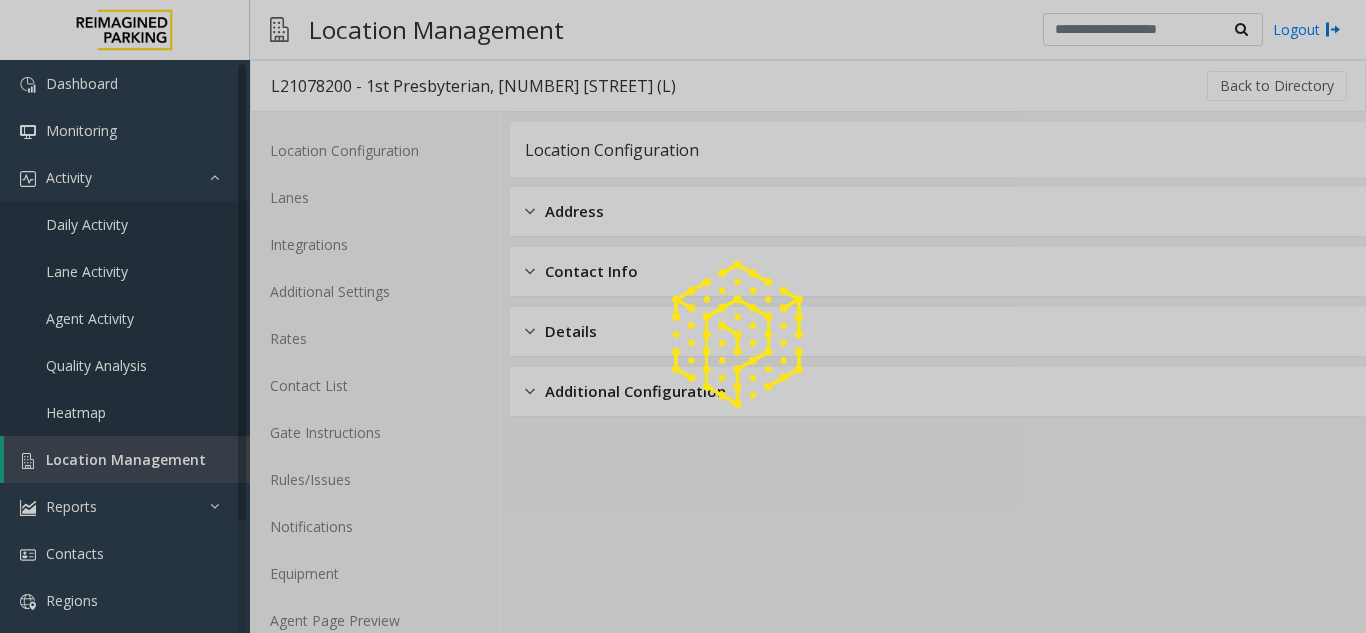 click 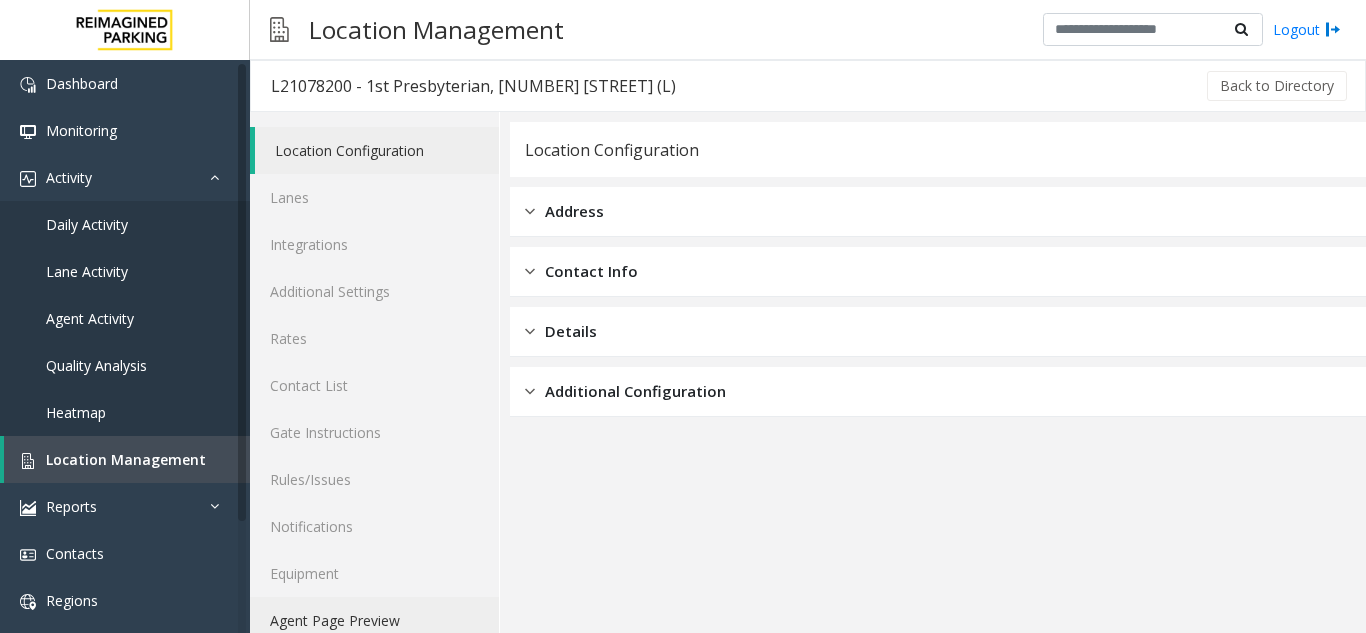 click on "Agent Page Preview" 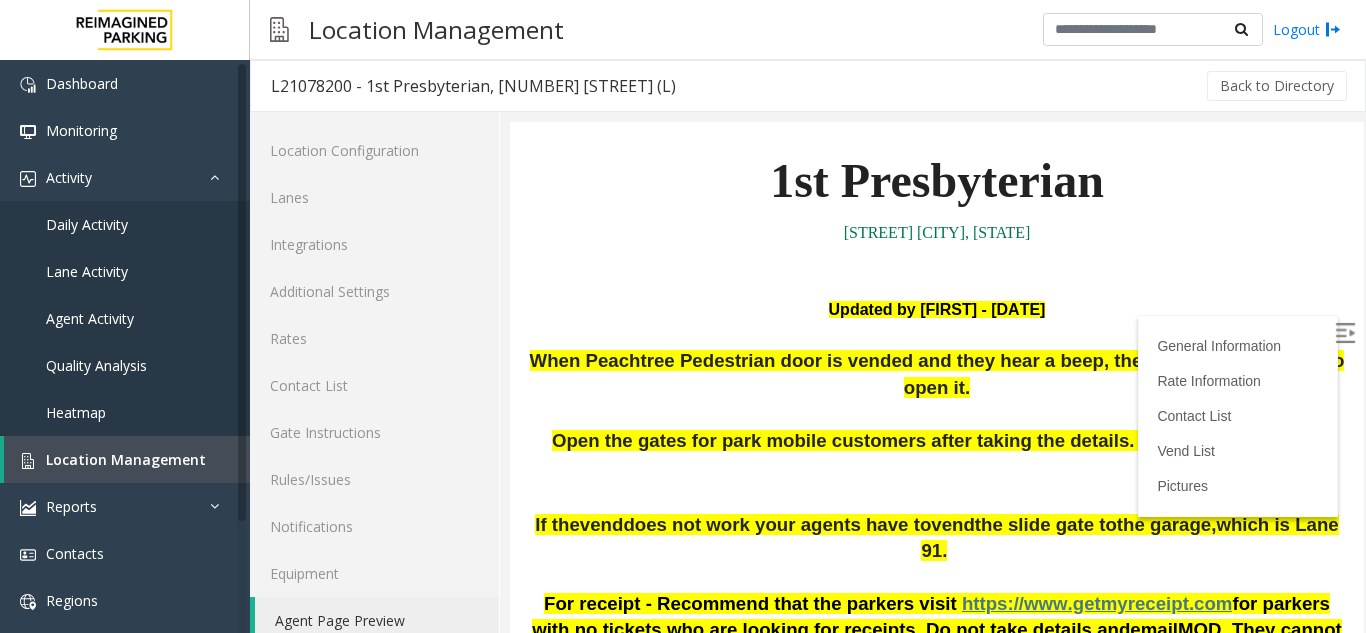 click at bounding box center (1345, 333) 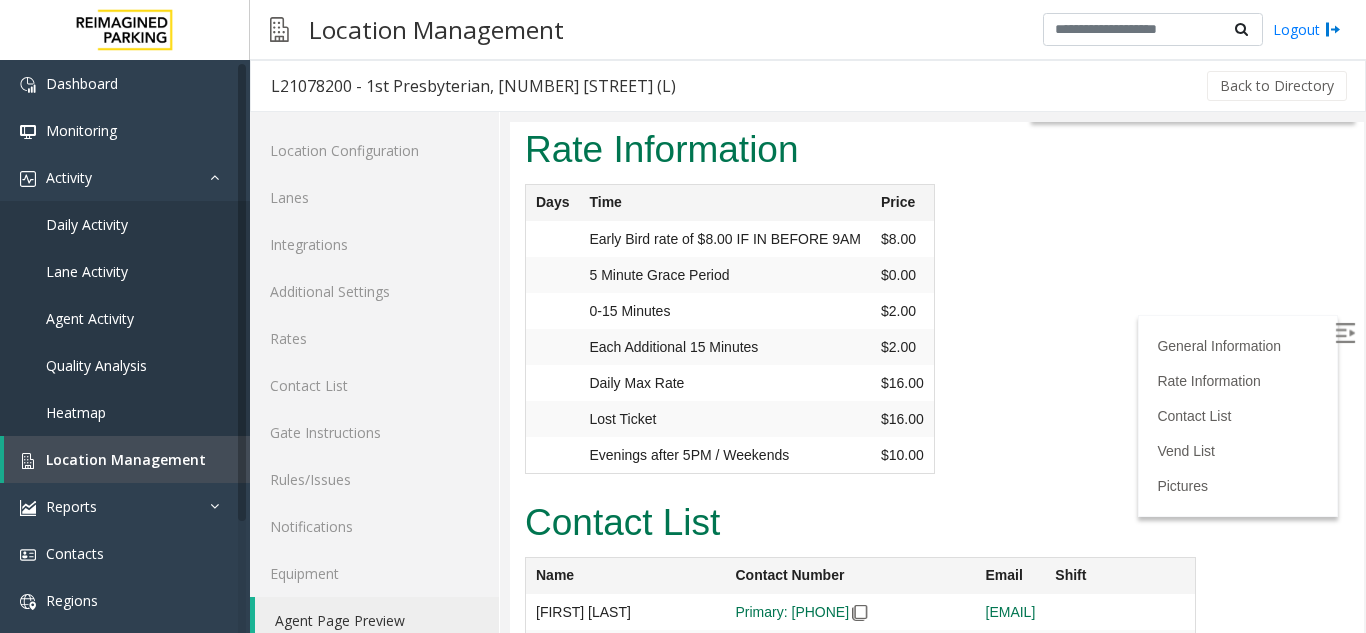 scroll, scrollTop: 6300, scrollLeft: 0, axis: vertical 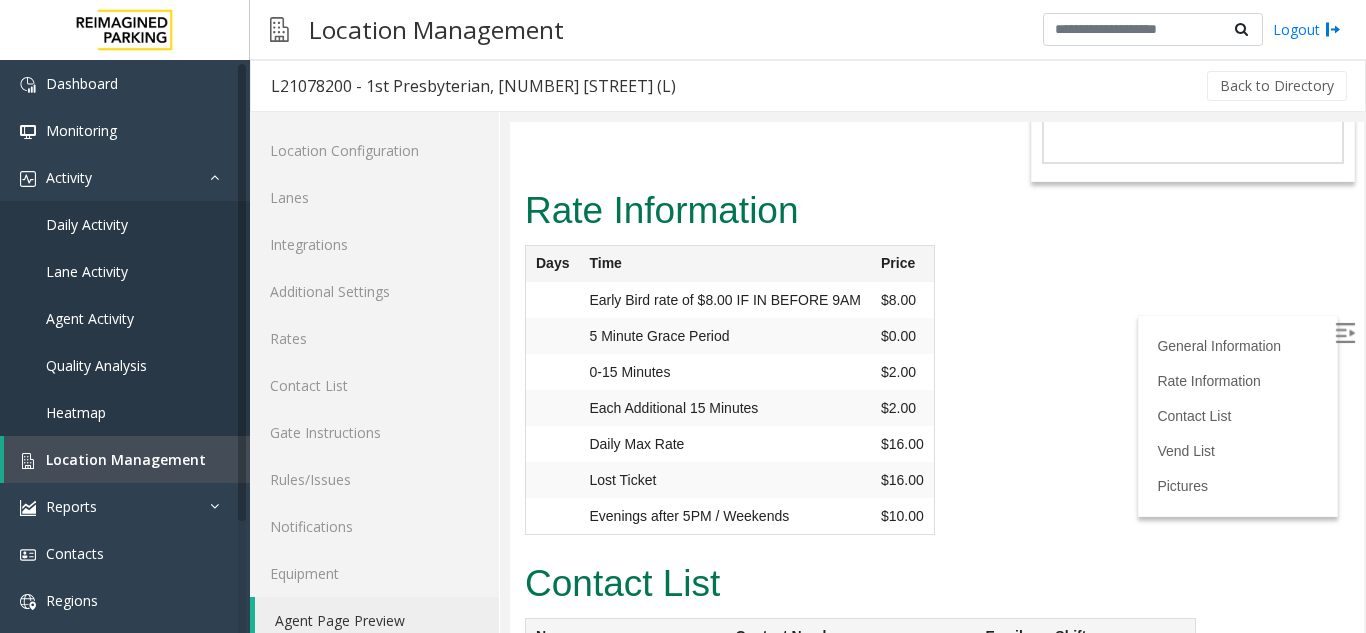drag, startPoint x: 640, startPoint y: 303, endPoint x: 536, endPoint y: 307, distance: 104.0769 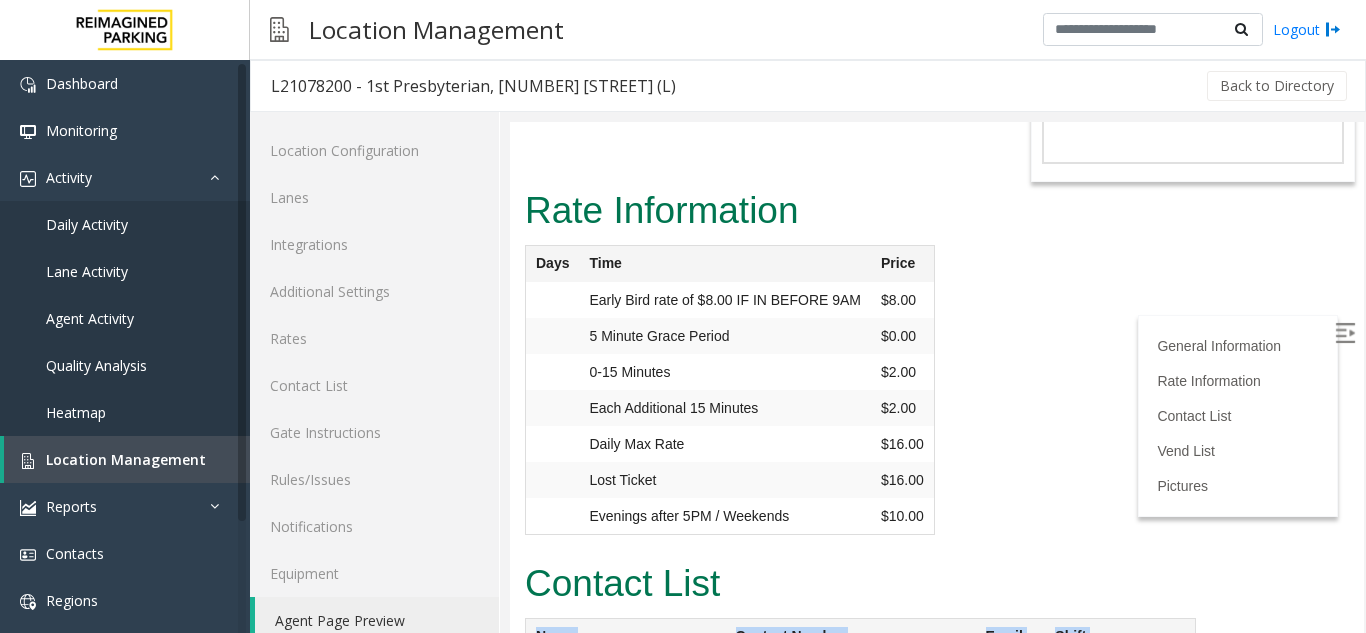 drag, startPoint x: 577, startPoint y: 304, endPoint x: 522, endPoint y: 319, distance: 57.00877 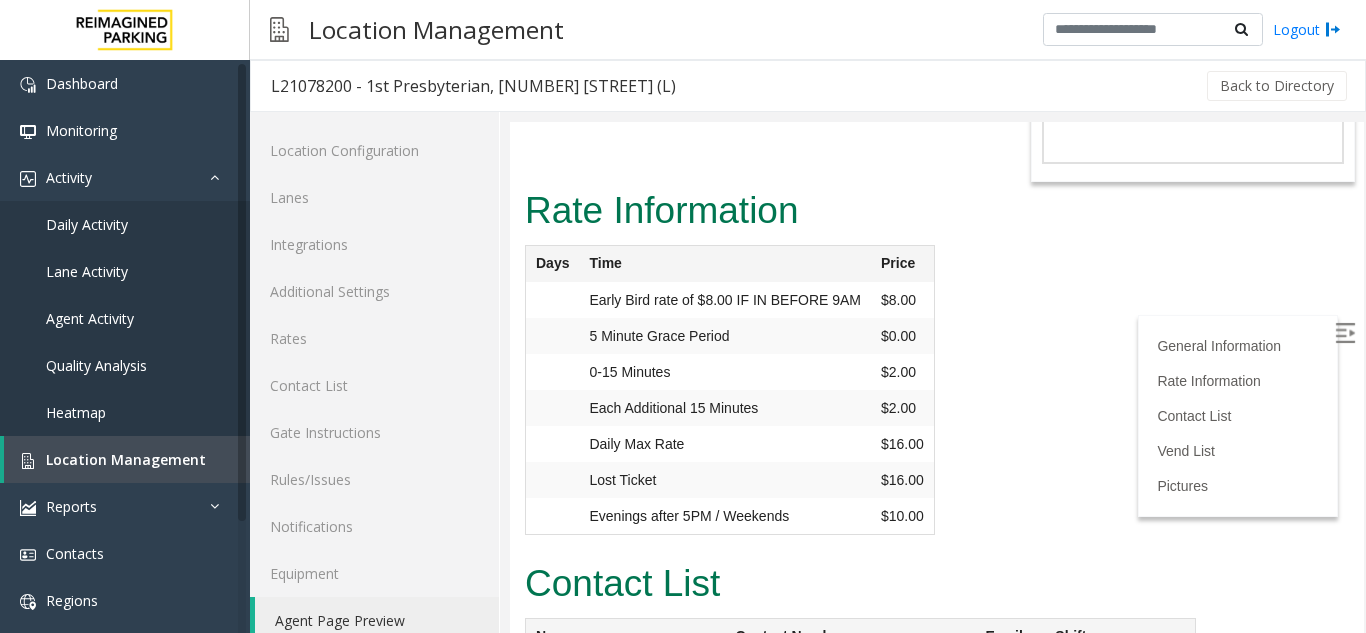 click on "[FIRST] [LAST]" at bounding box center (626, 673) 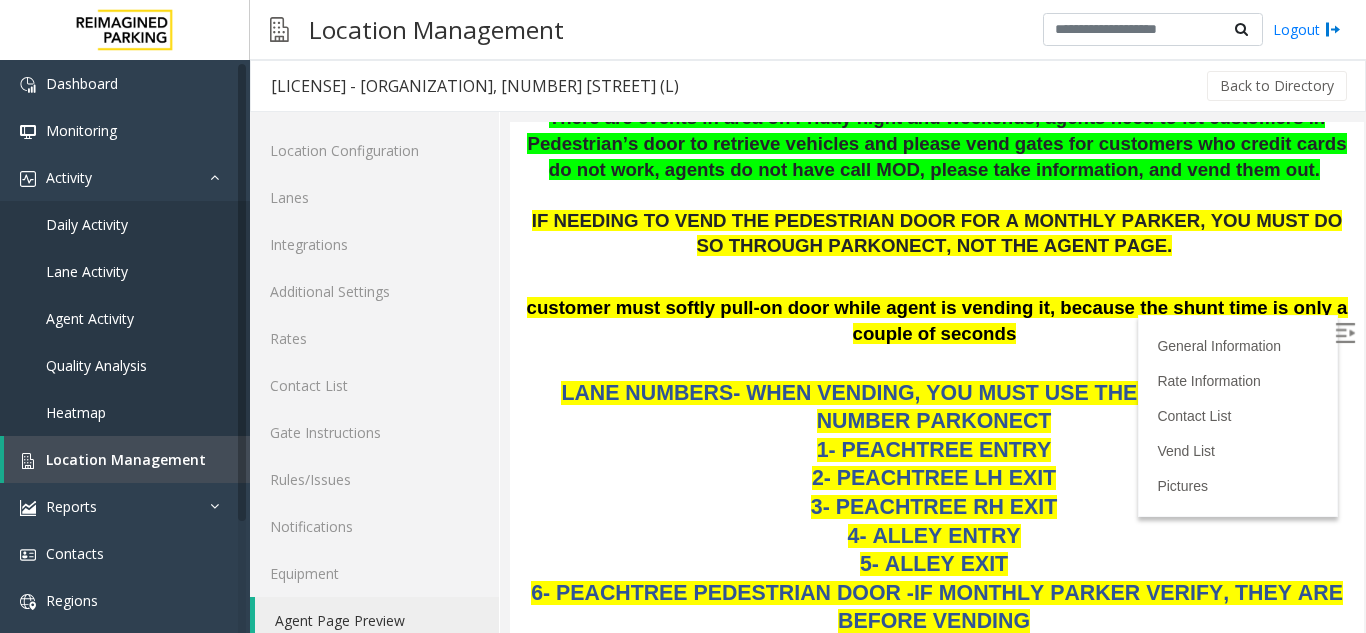 scroll, scrollTop: 1400, scrollLeft: 0, axis: vertical 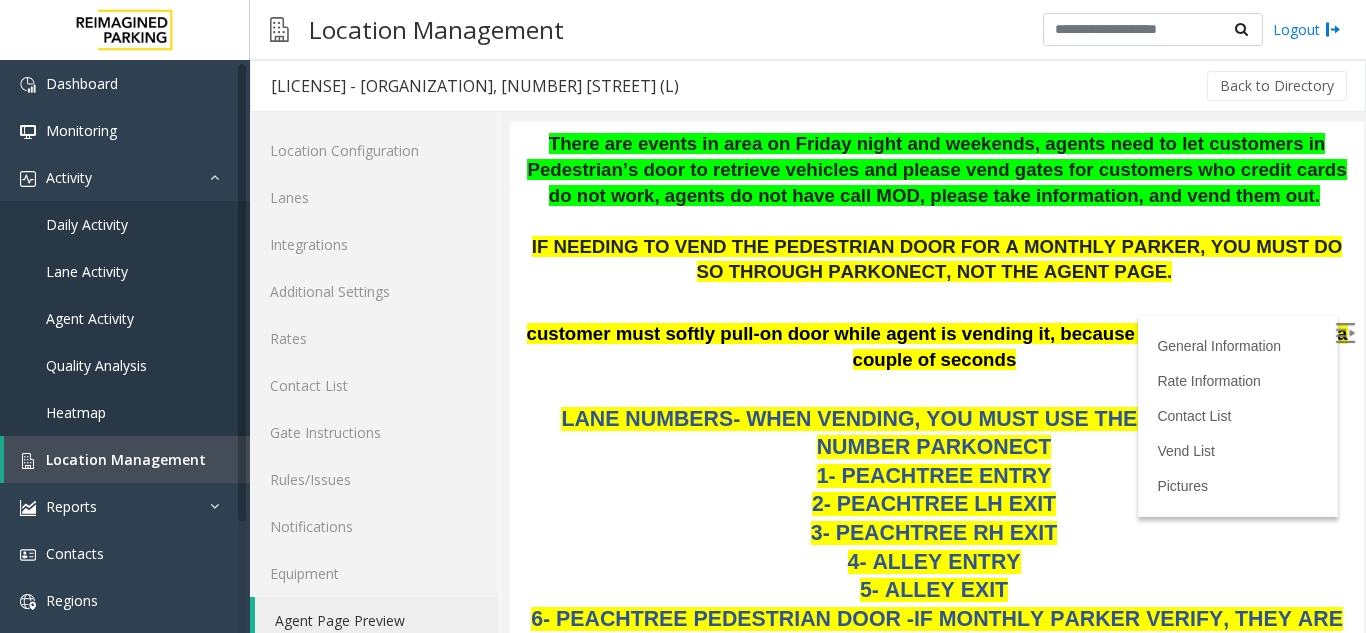 click on "LANE NUMBERS- WHEN VENDING, YOU MUST USE THE CORRECT LANE NUMBER PARKONECT 1- [STREET] ENTRY 2- [STREET] LH EXIT 3- [STREET] RH EXIT 4- ALLEY ENTRY 5- ALLEY EXIT 6- [STREET] PEDESTRIAN DOOR -IF MONTHLY PARKER VERIFY, THEY ARE BEFORE VENDING 7- [NUMBER] ST. PEDESTRIAN DOOR- IF MONTHLY PARKER VERIFY, THEY ARE BEFORE VENDING" at bounding box center [937, 547] 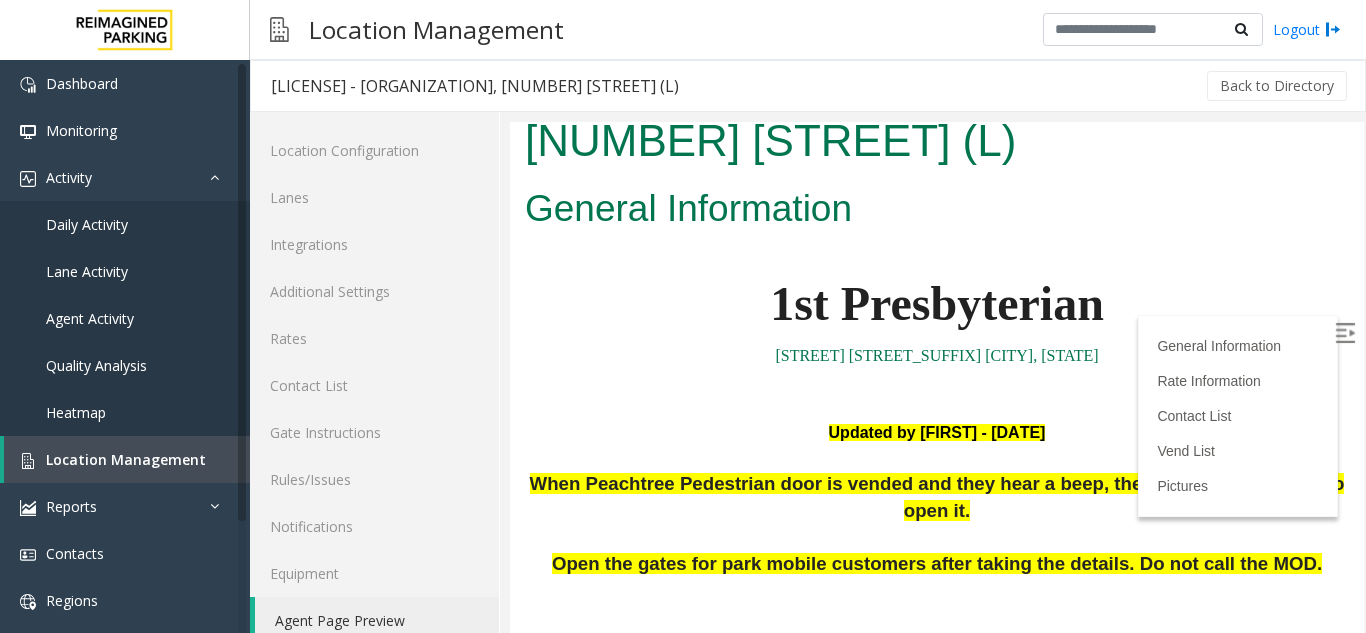 scroll, scrollTop: 0, scrollLeft: 0, axis: both 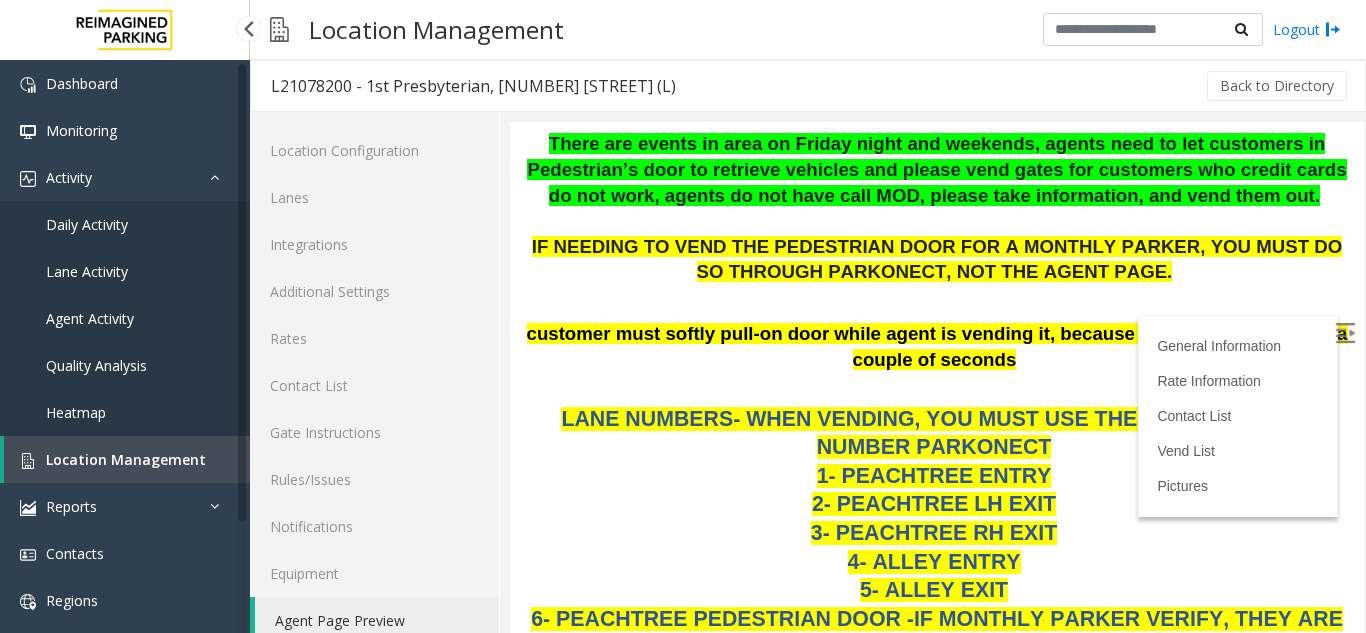click on "Location Management" at bounding box center (127, 459) 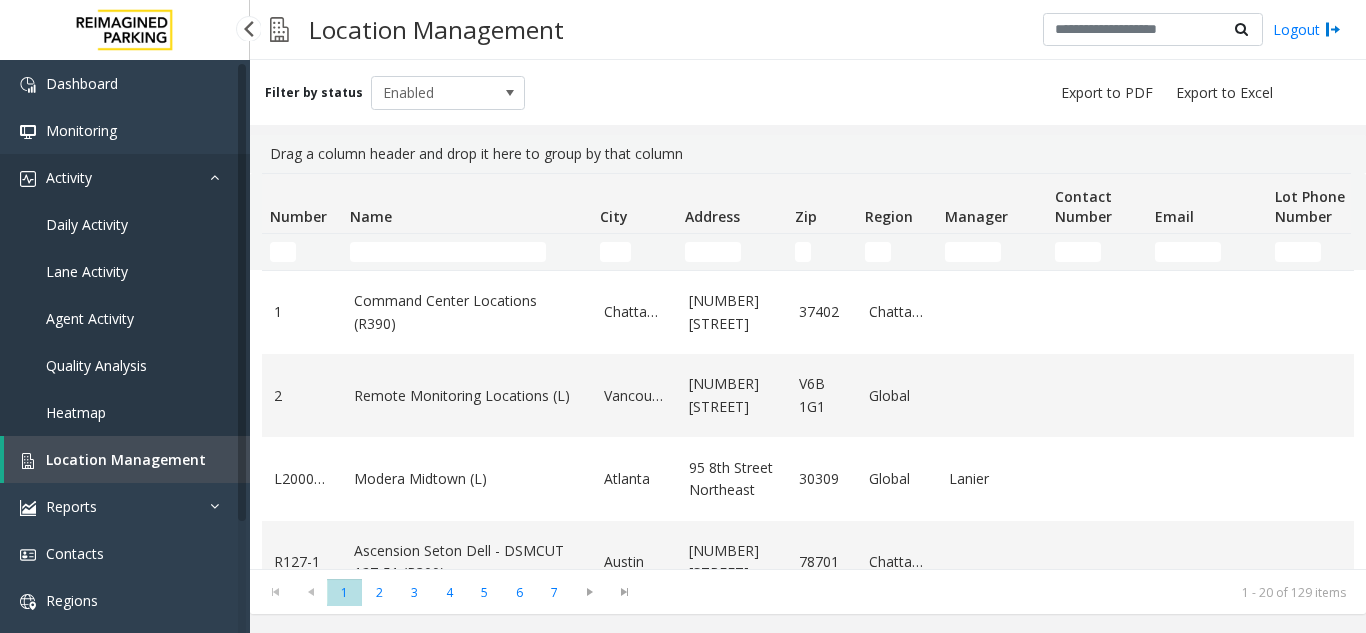 click on "Activity" at bounding box center (125, 177) 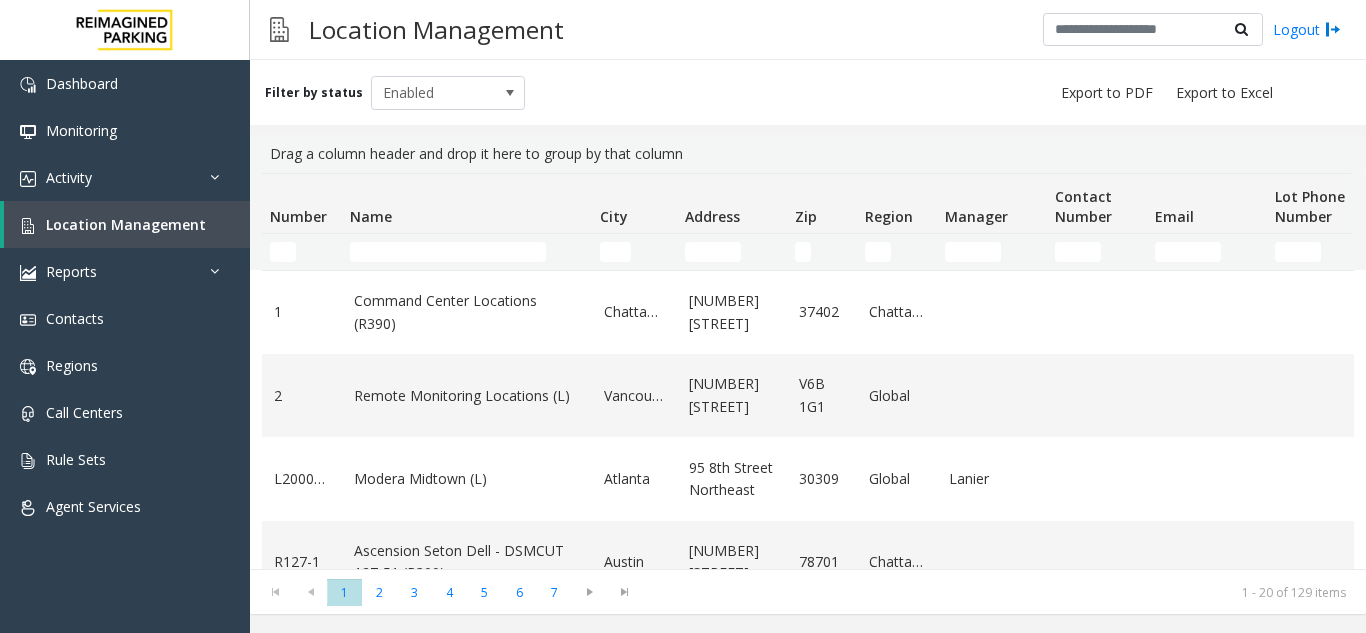 click on "Filter by status Enabled" 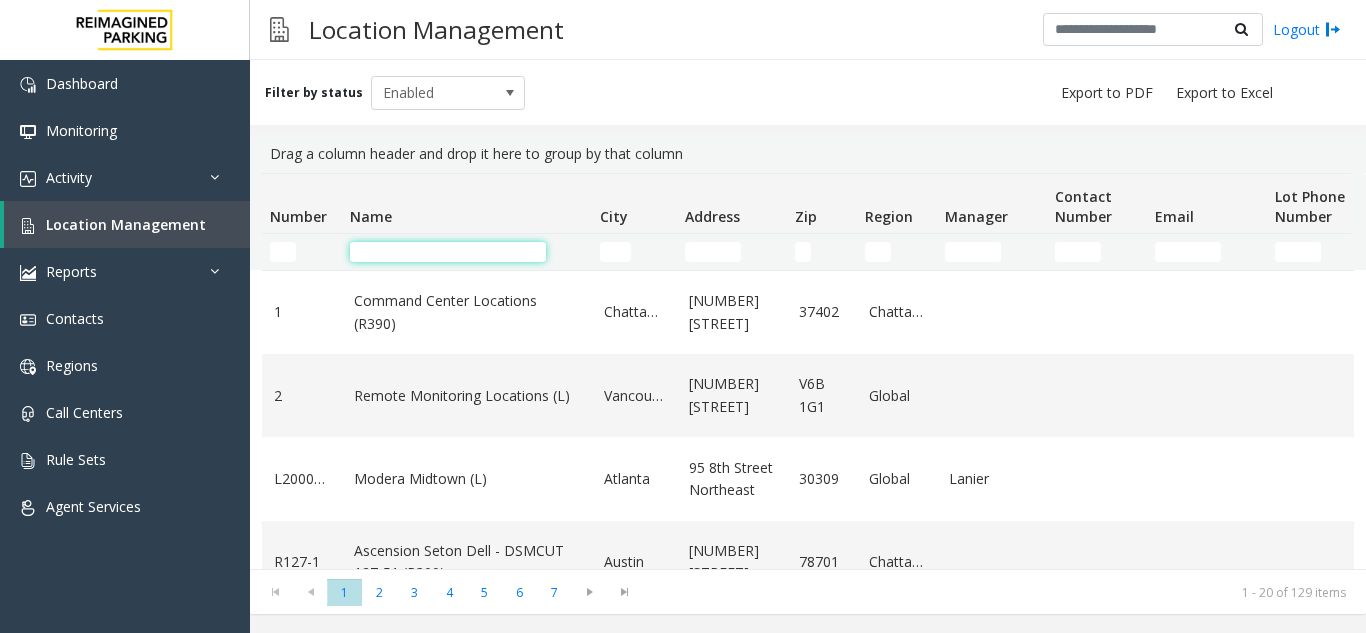 click on "Address" 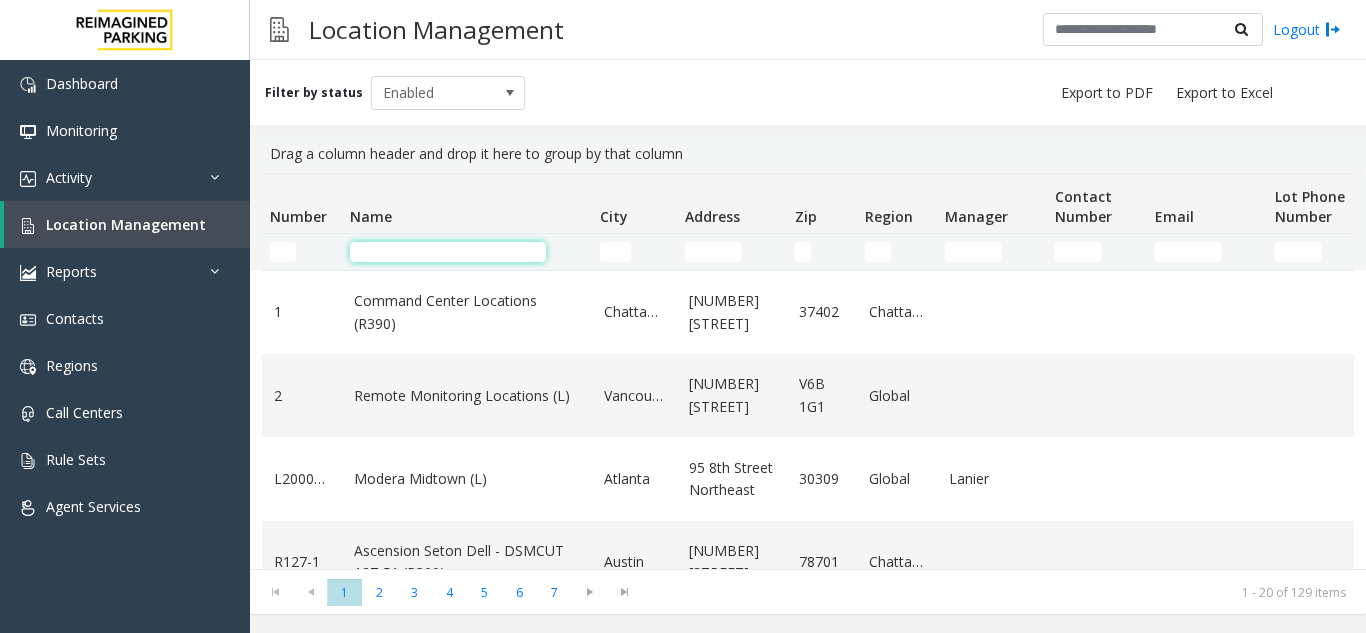 click 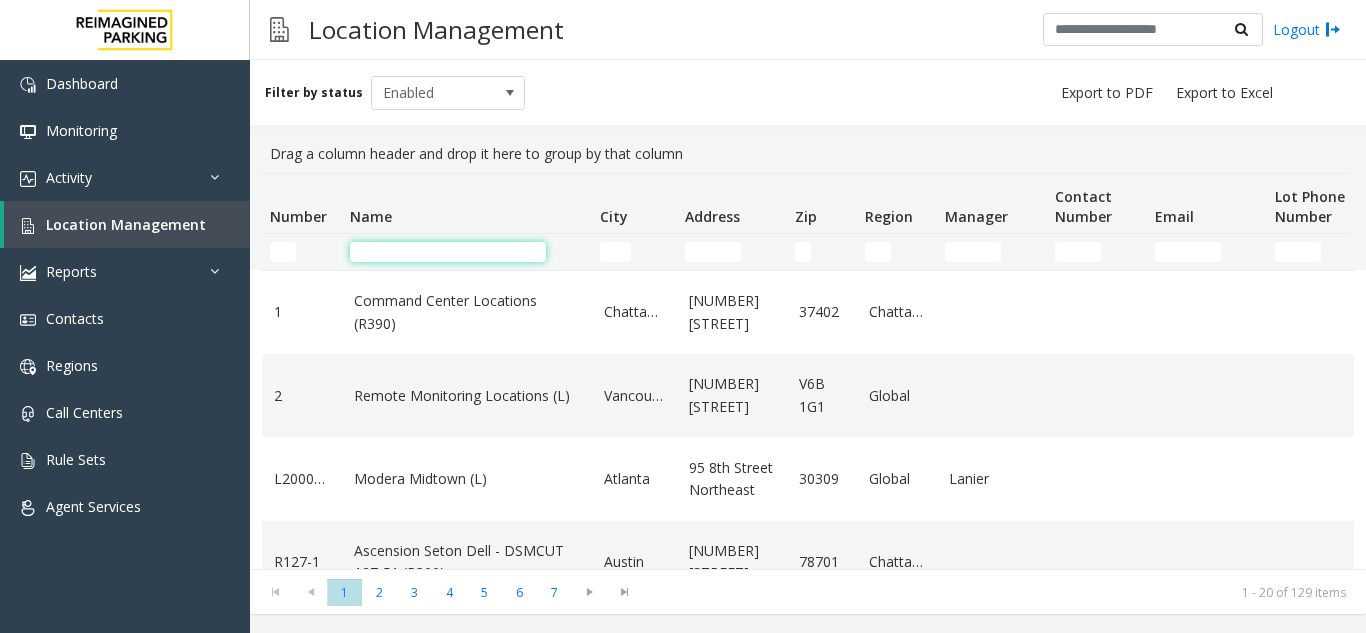 click on "Name" 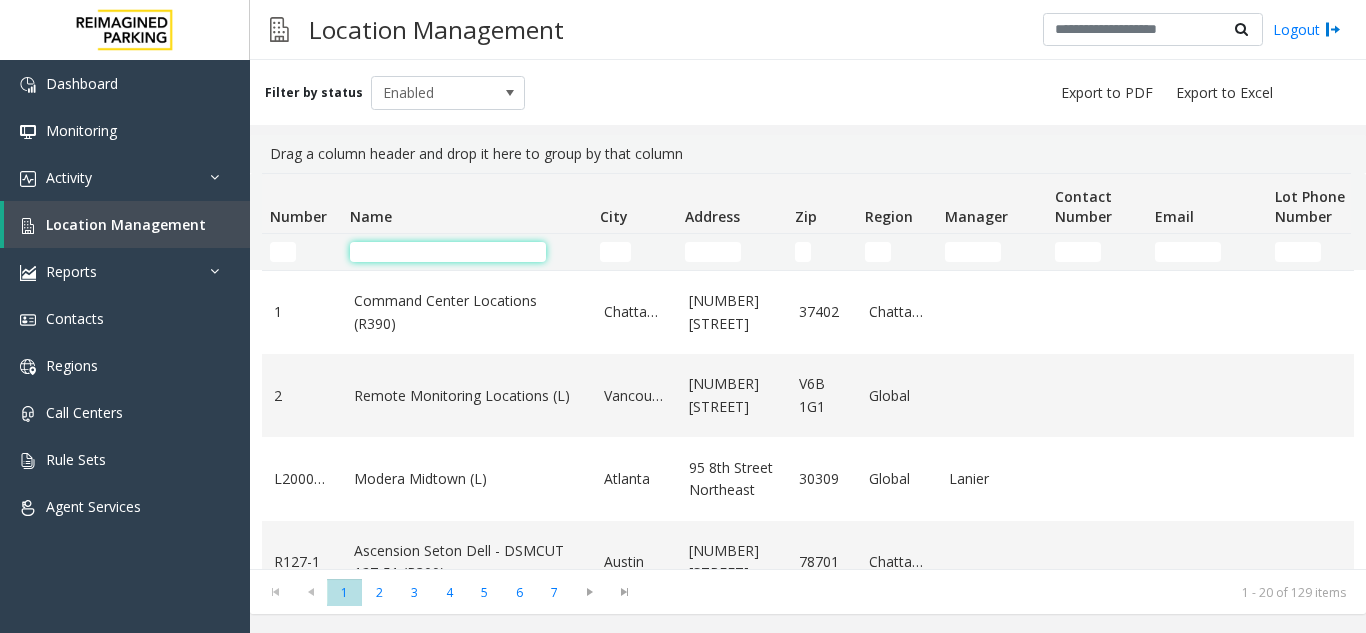 click 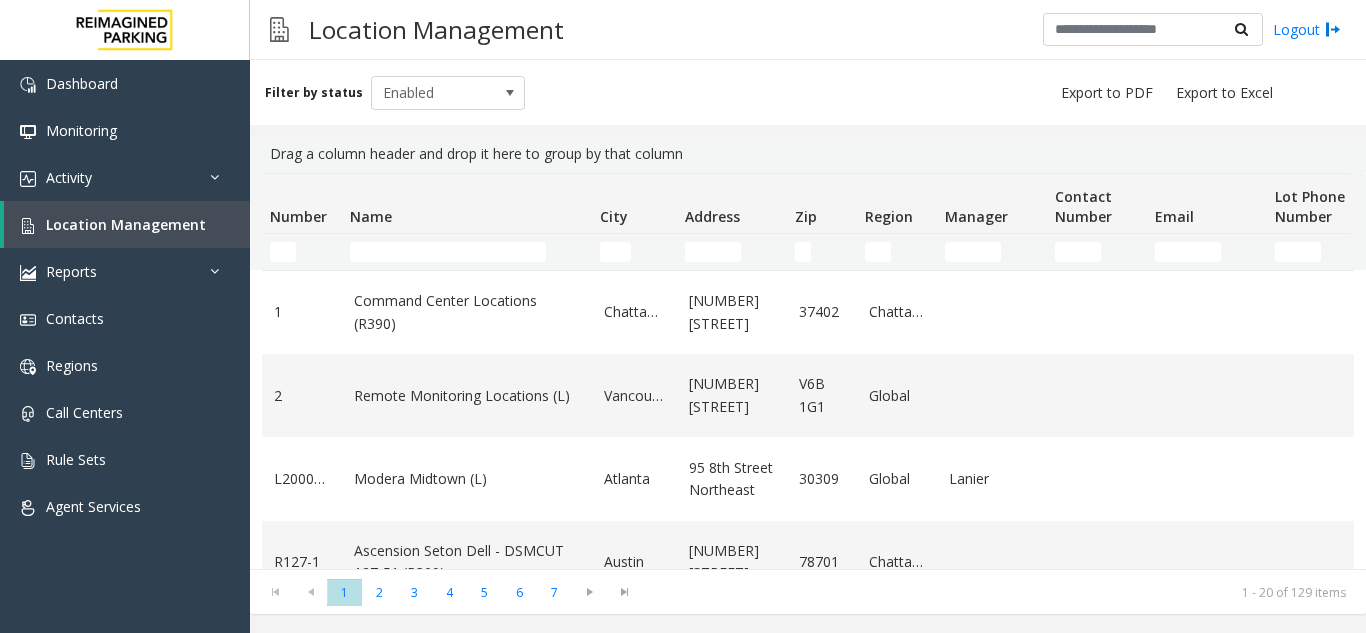 click 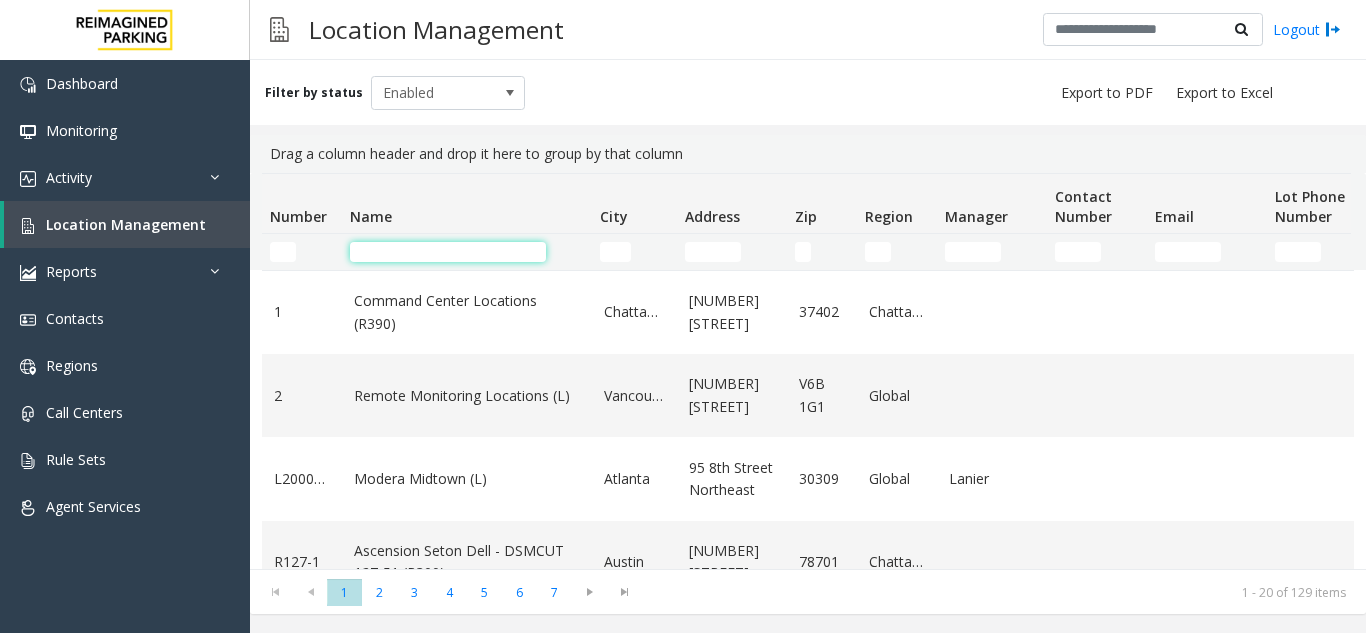 click 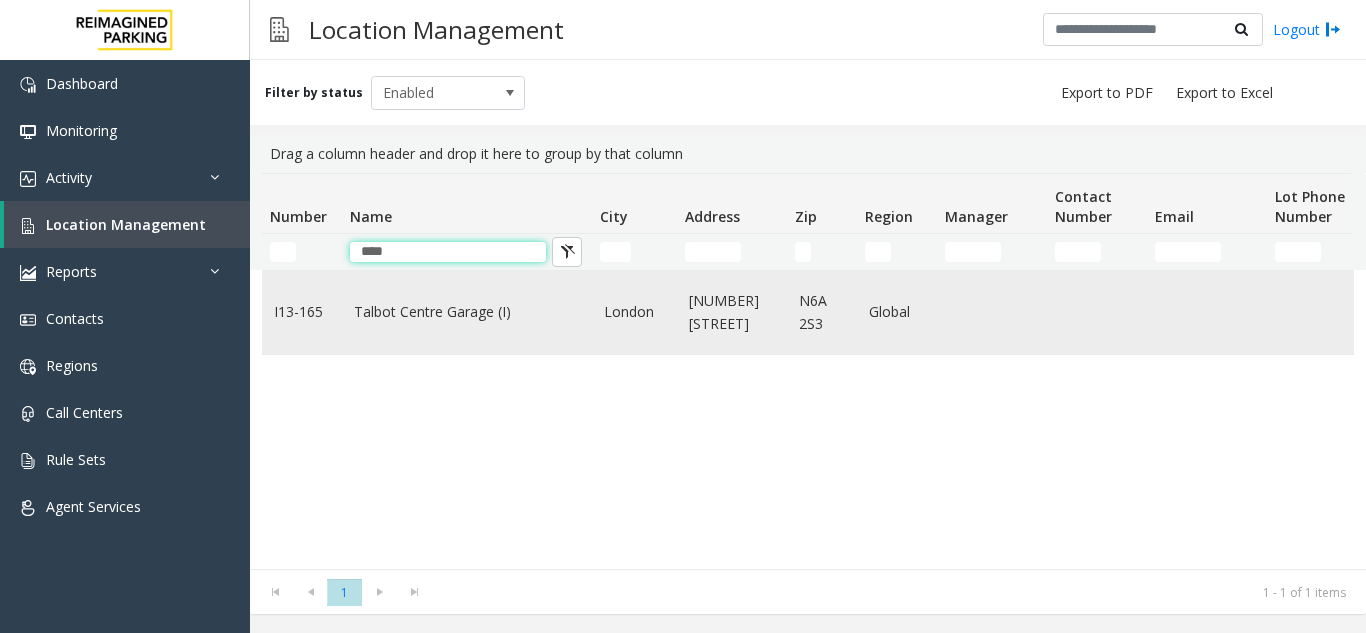 type on "****" 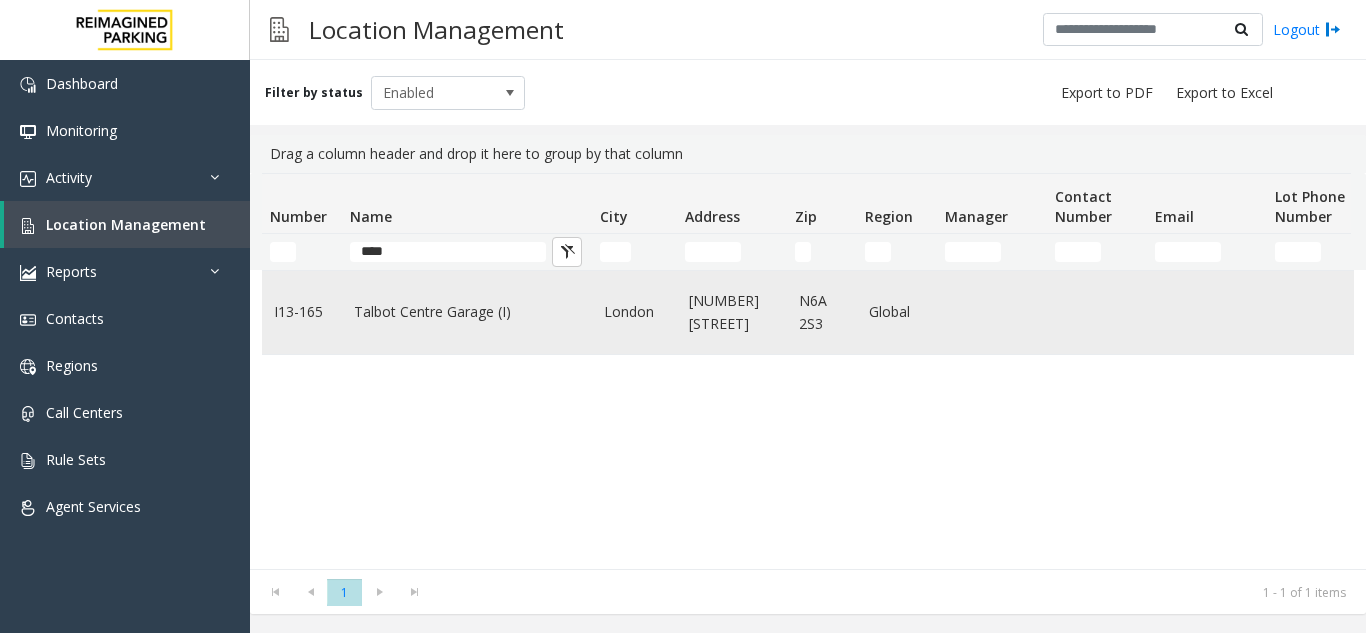 click on "Talbot Centre Garage (I)" 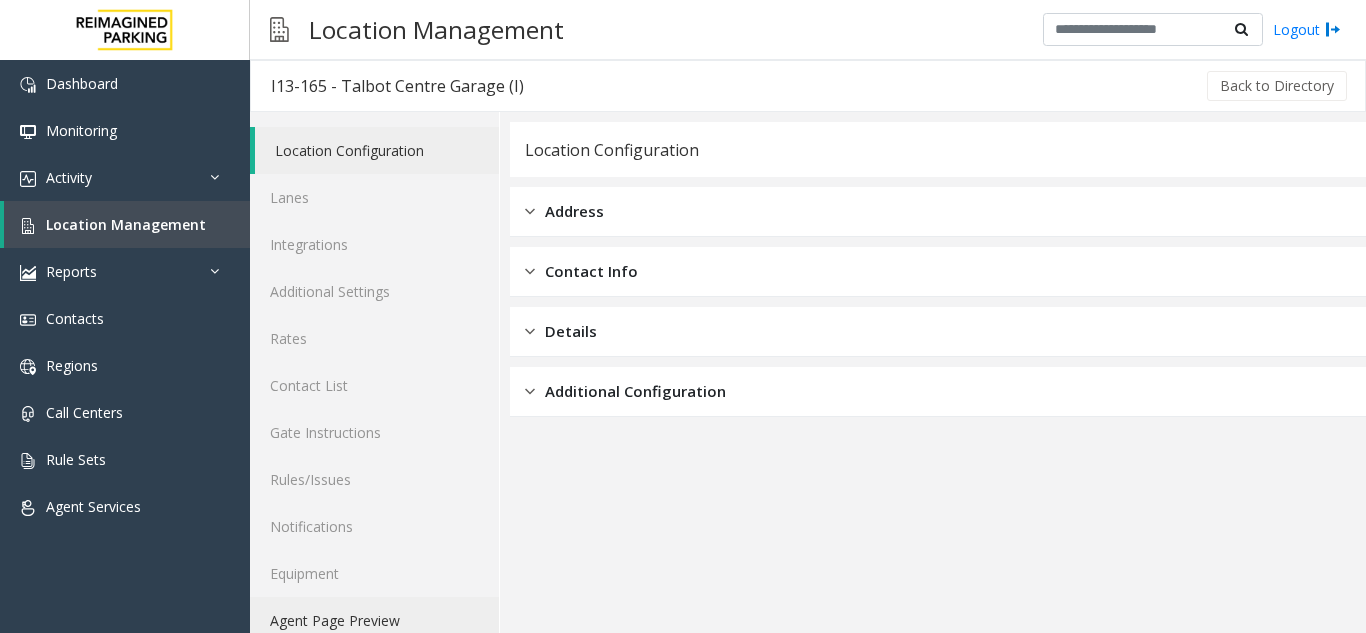 click on "Agent Page Preview" 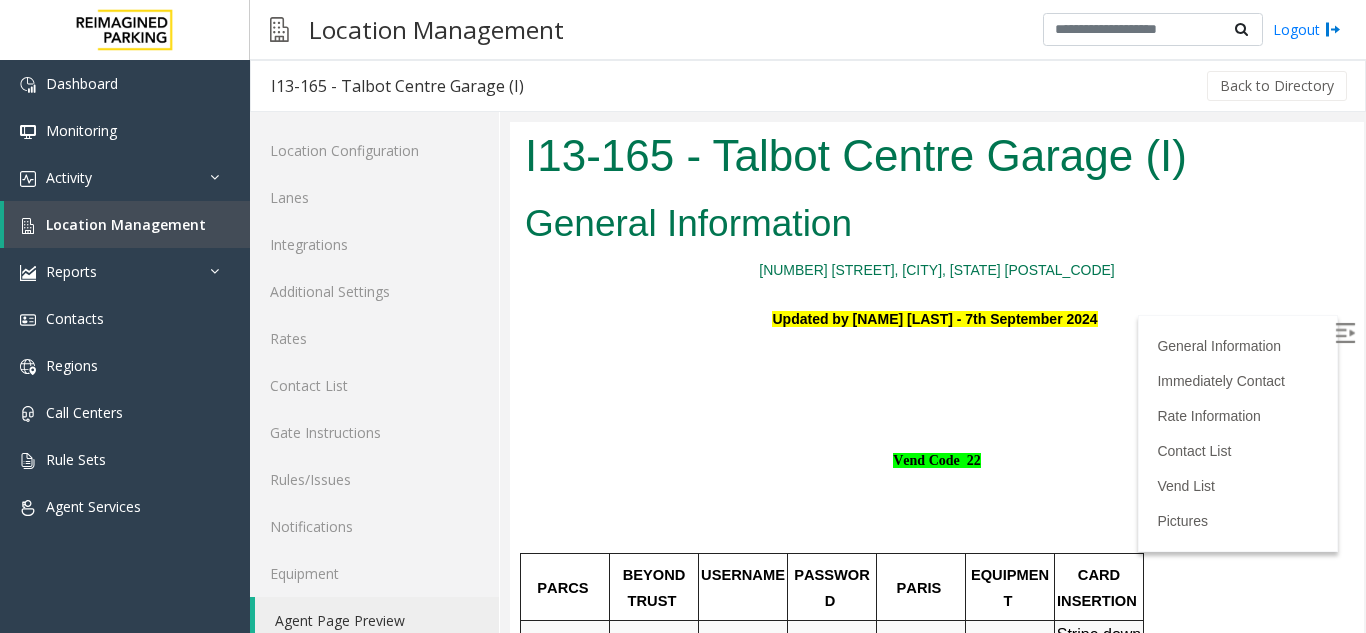 scroll, scrollTop: 0, scrollLeft: 0, axis: both 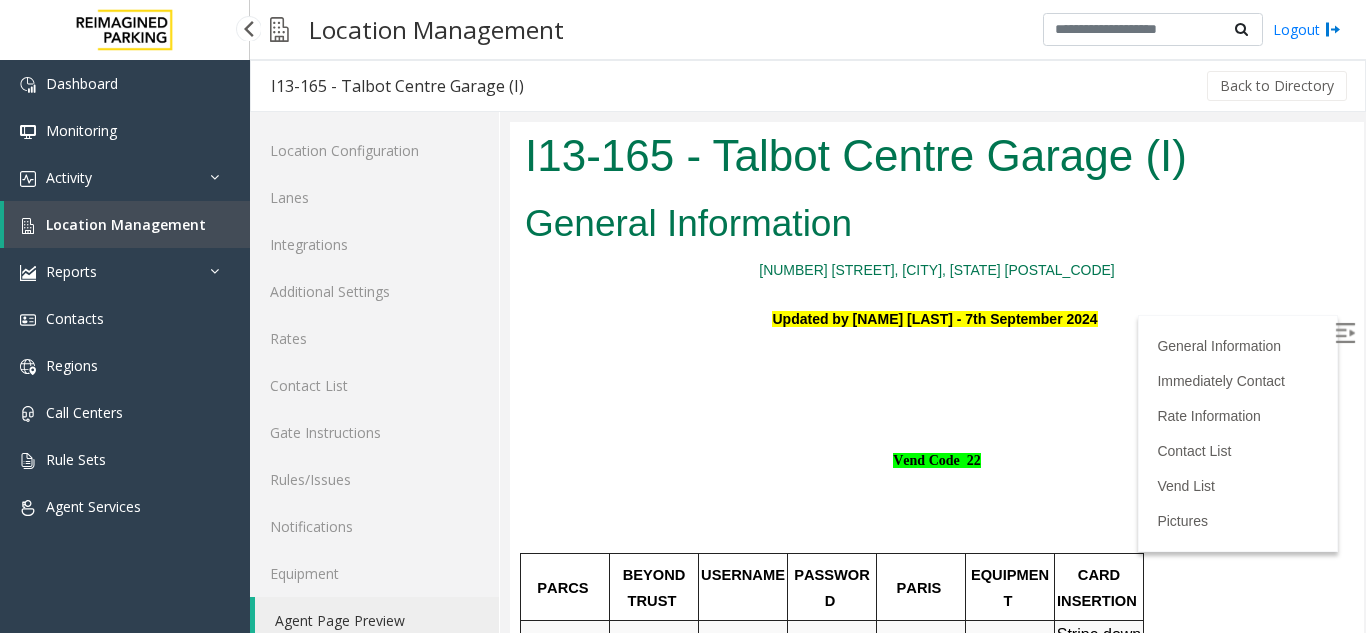 click on "Location Management" at bounding box center [127, 224] 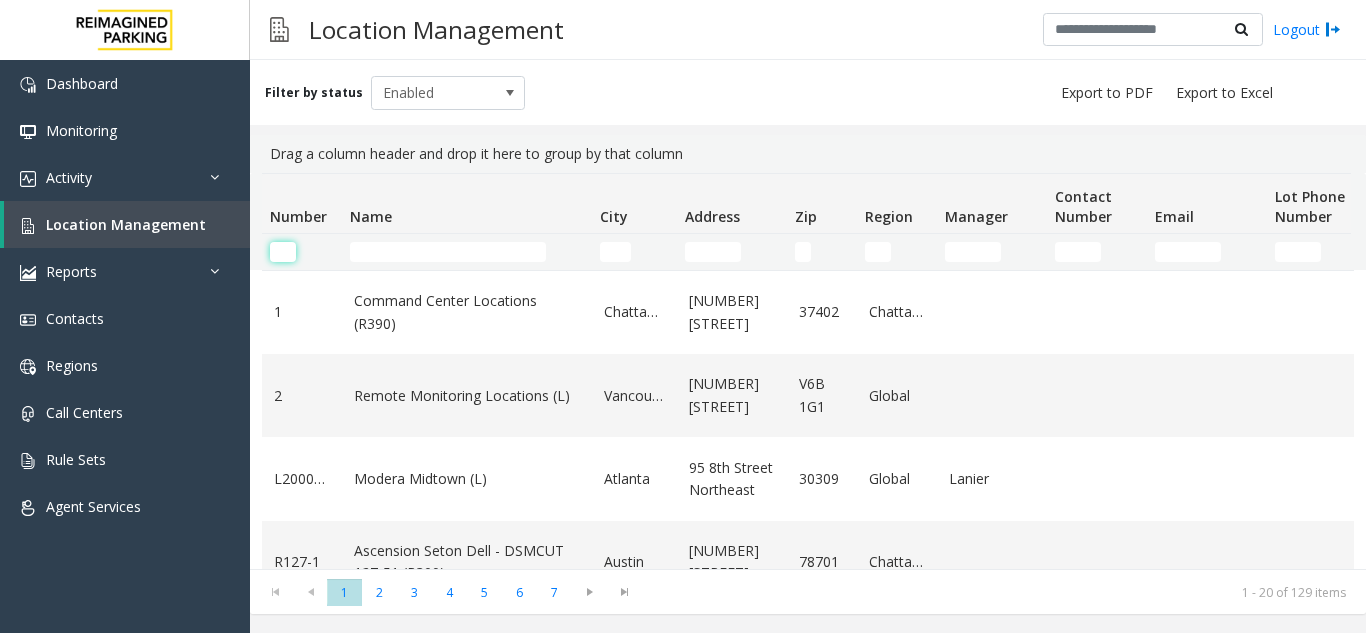 click 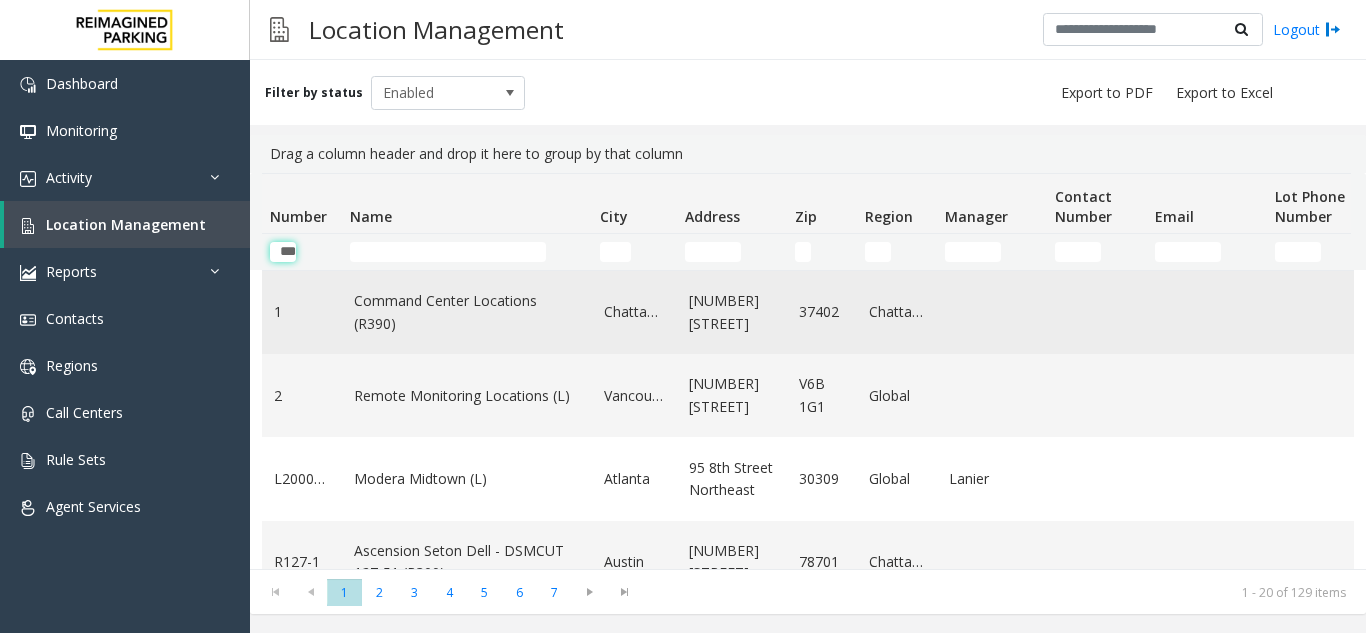 scroll, scrollTop: 0, scrollLeft: 9, axis: horizontal 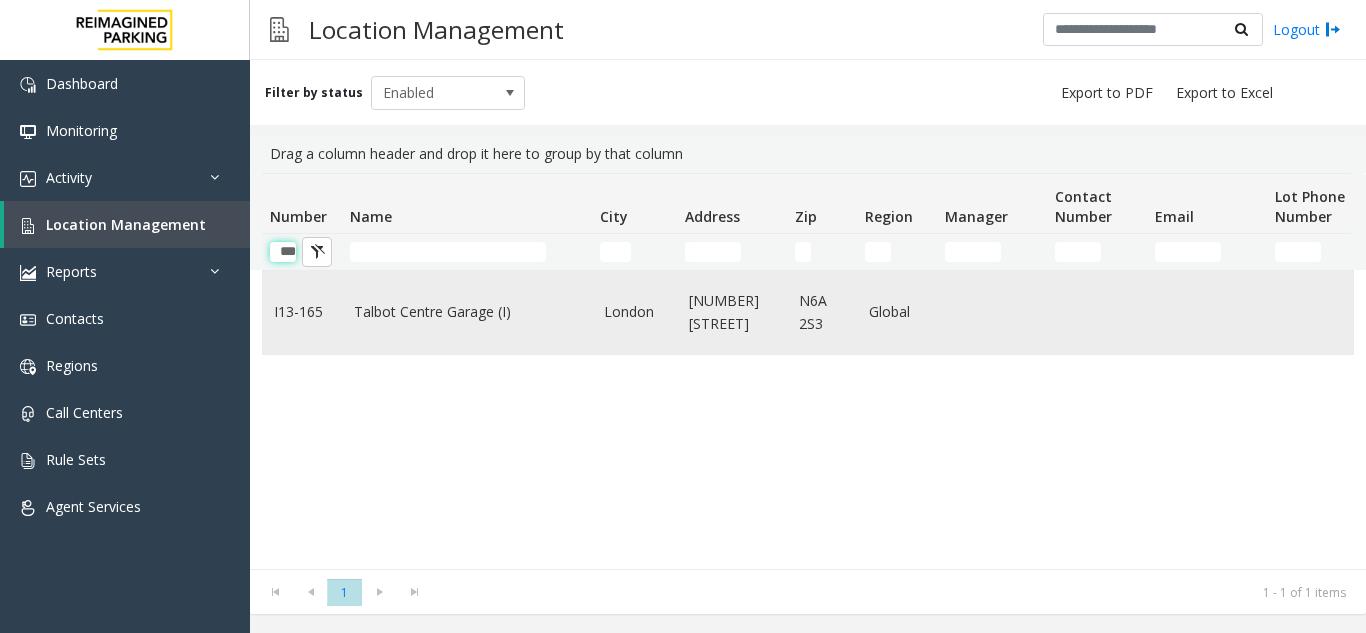 type on "***" 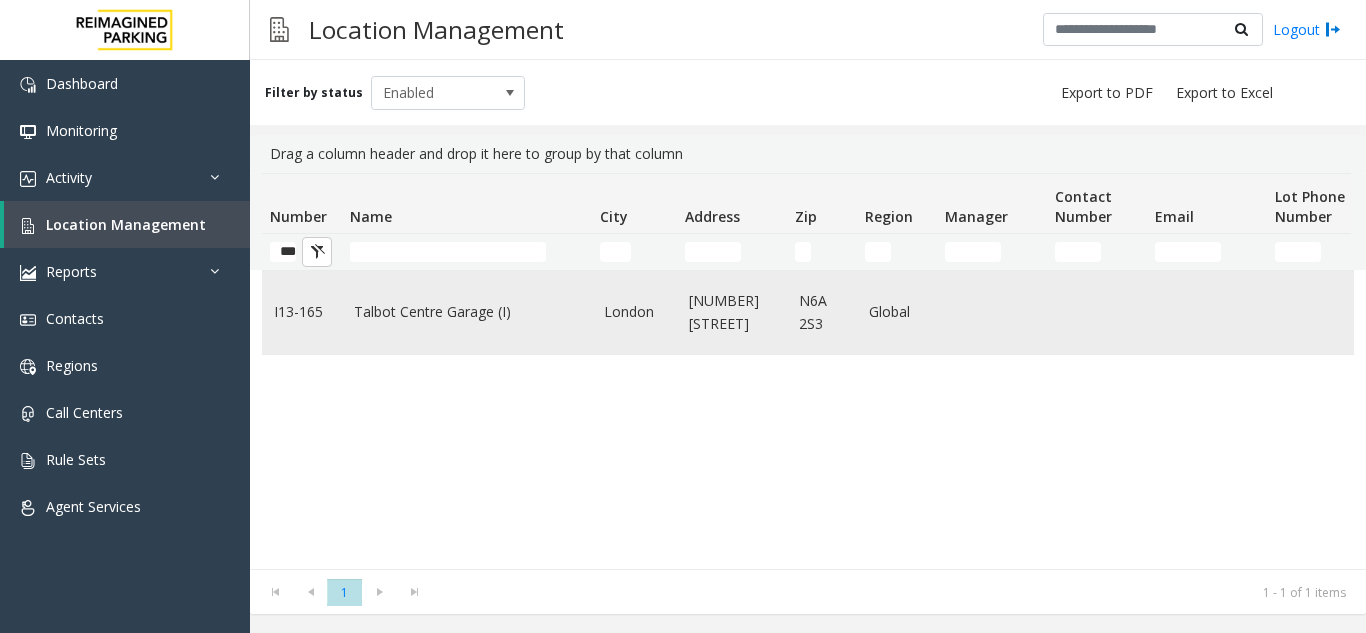 scroll, scrollTop: 0, scrollLeft: 0, axis: both 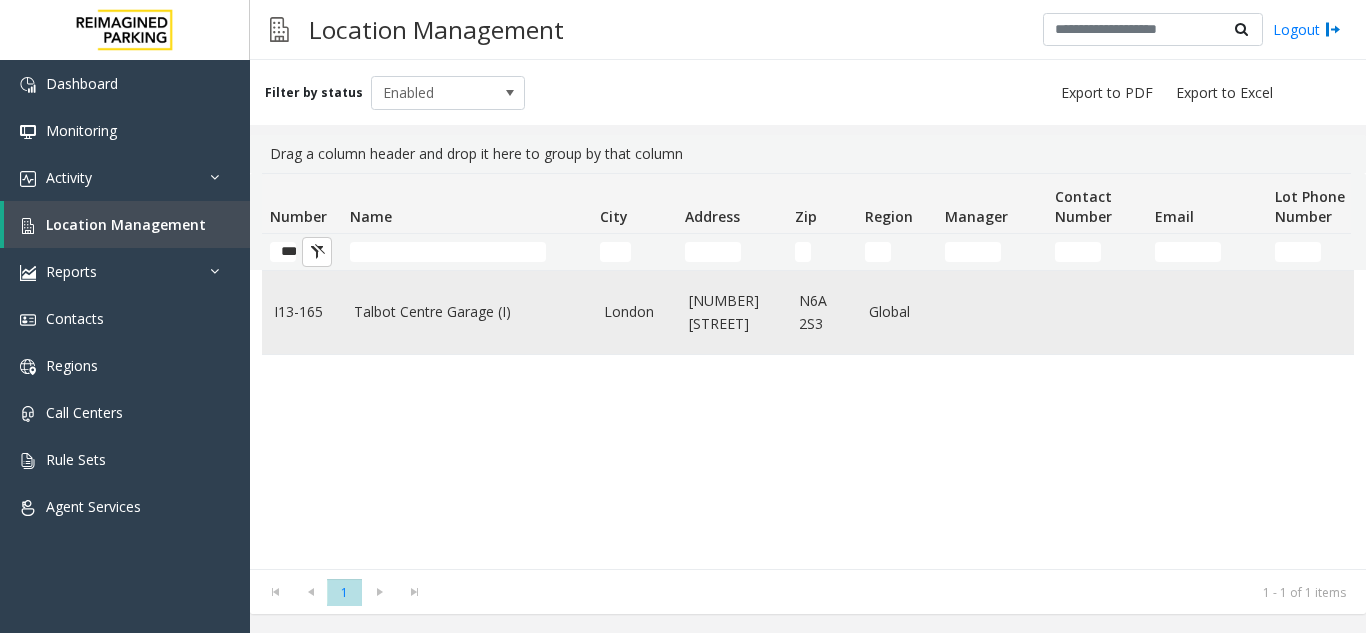 click on "London" 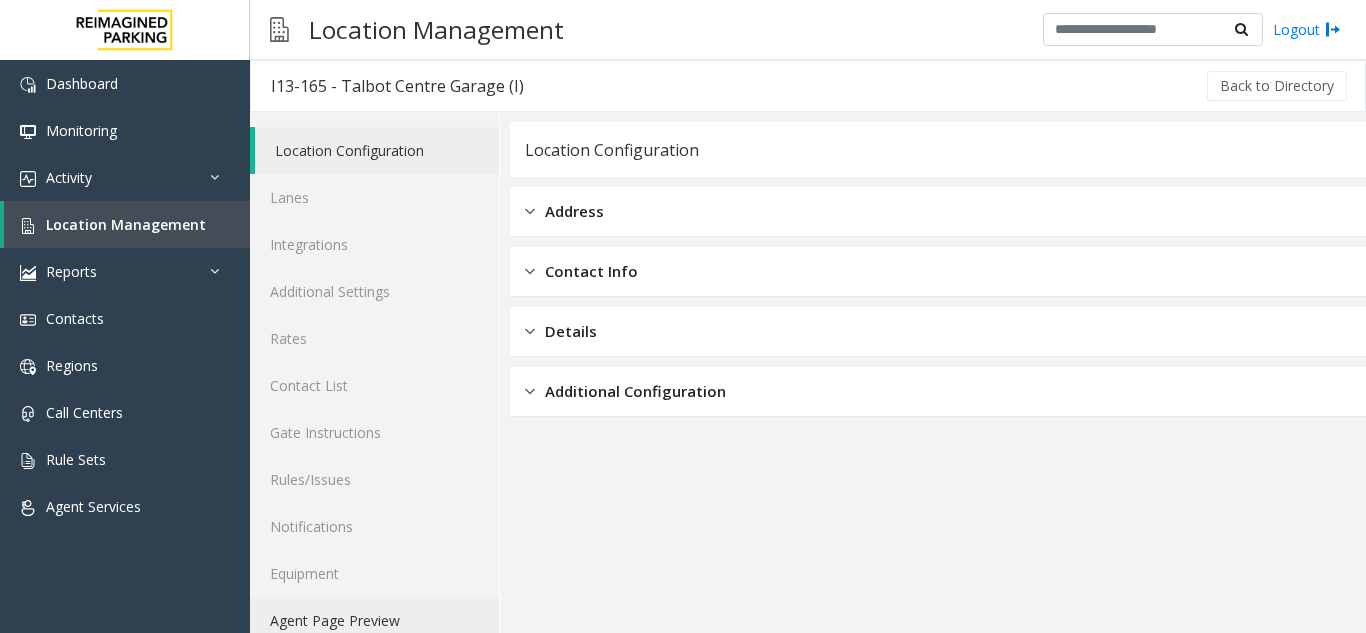 click on "Agent Page Preview" 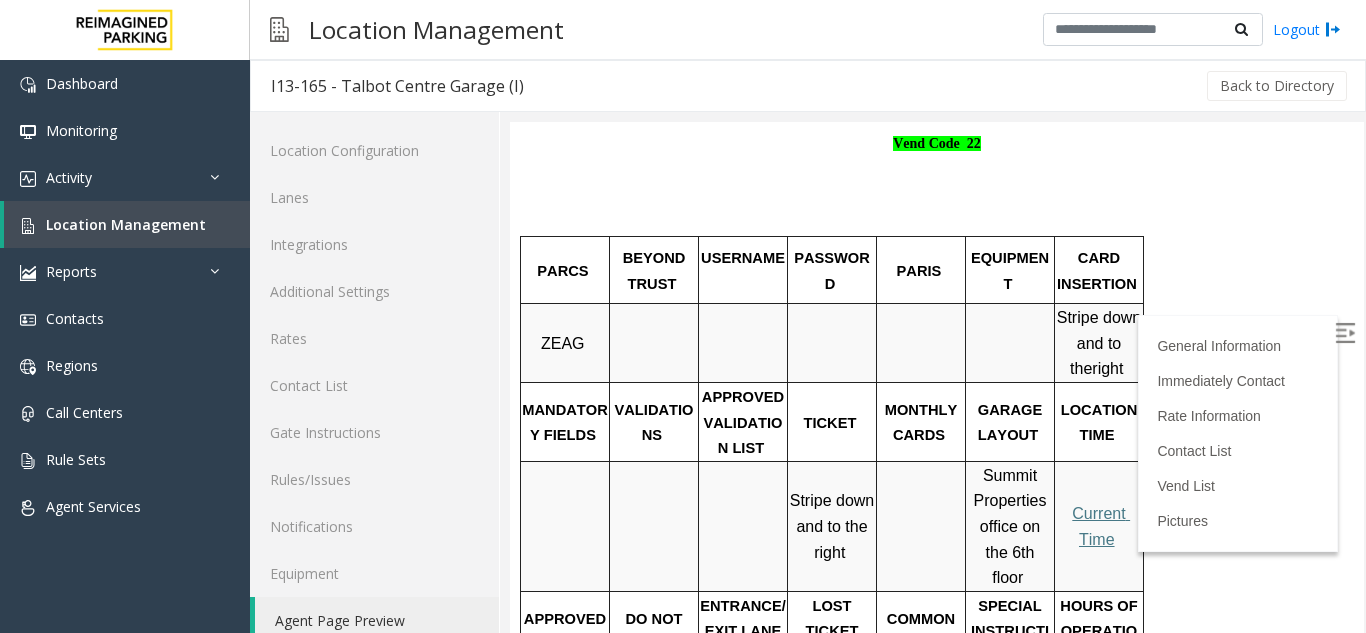 scroll, scrollTop: 500, scrollLeft: 0, axis: vertical 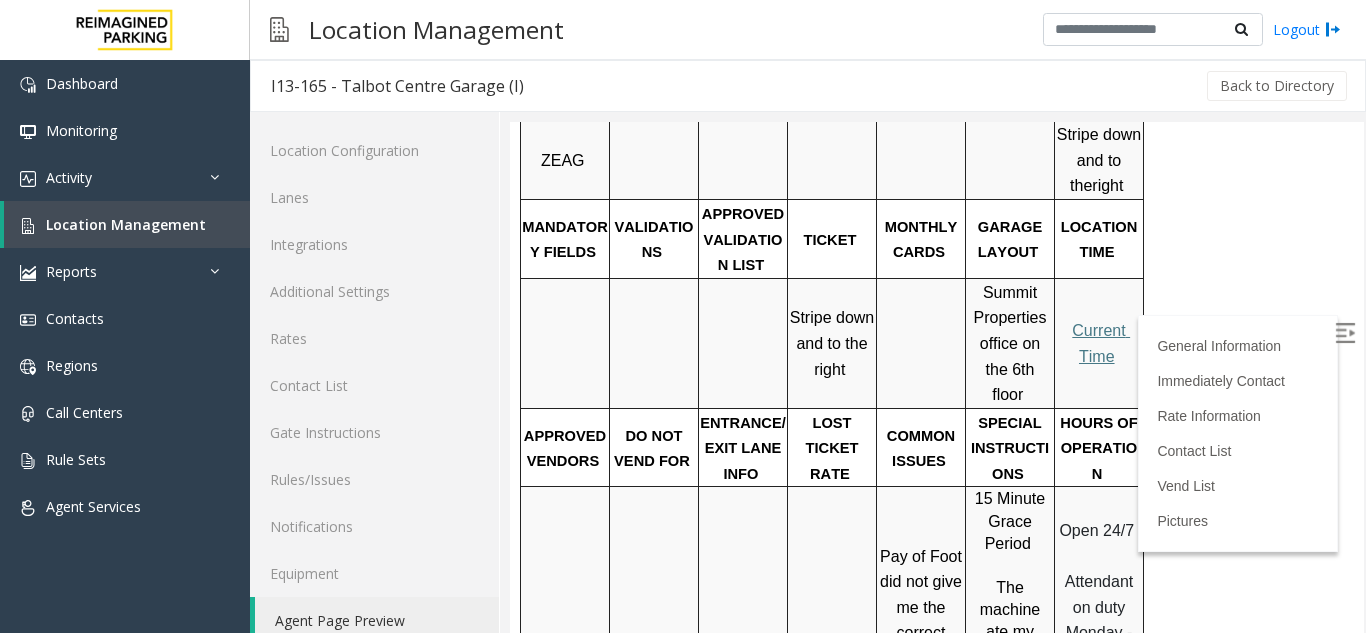 click at bounding box center [1345, 333] 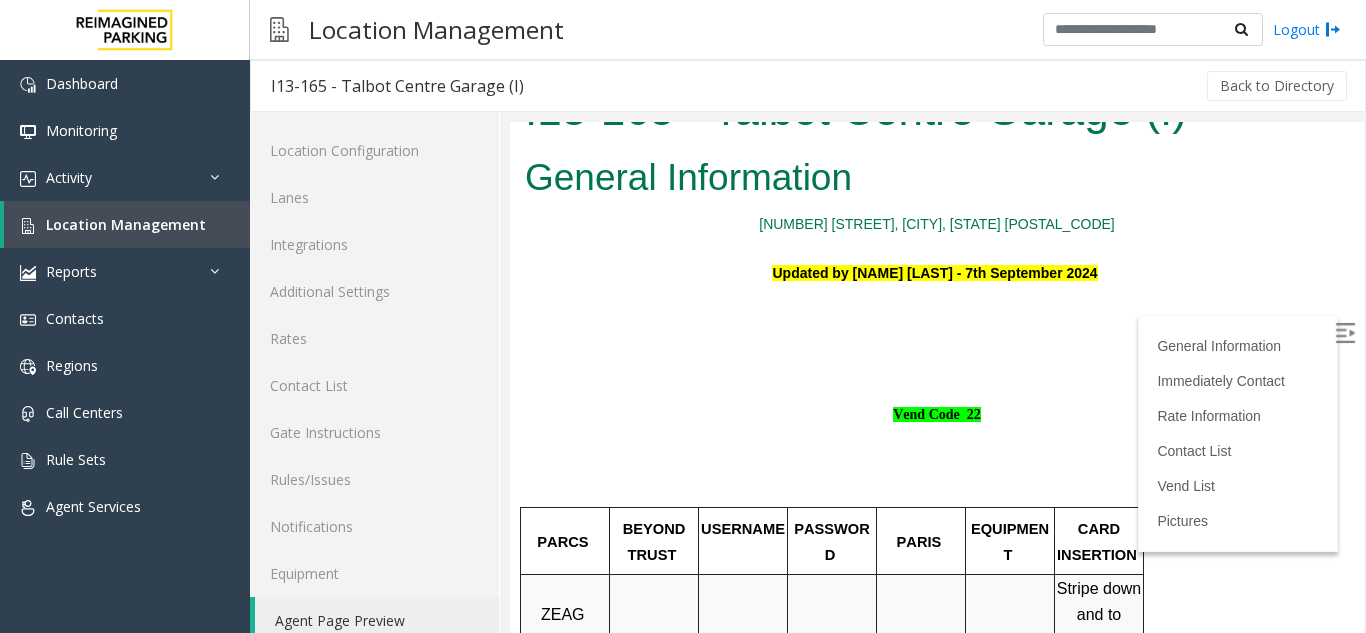 scroll, scrollTop: 0, scrollLeft: 0, axis: both 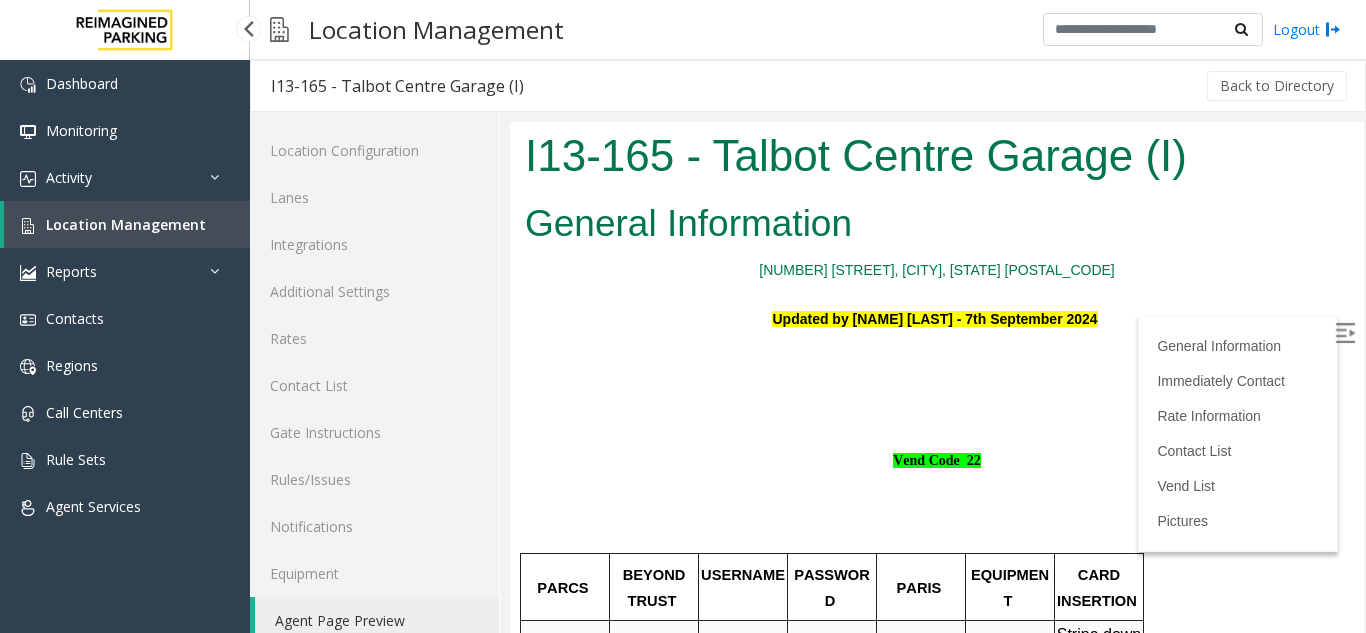click on "Location Management" at bounding box center (127, 224) 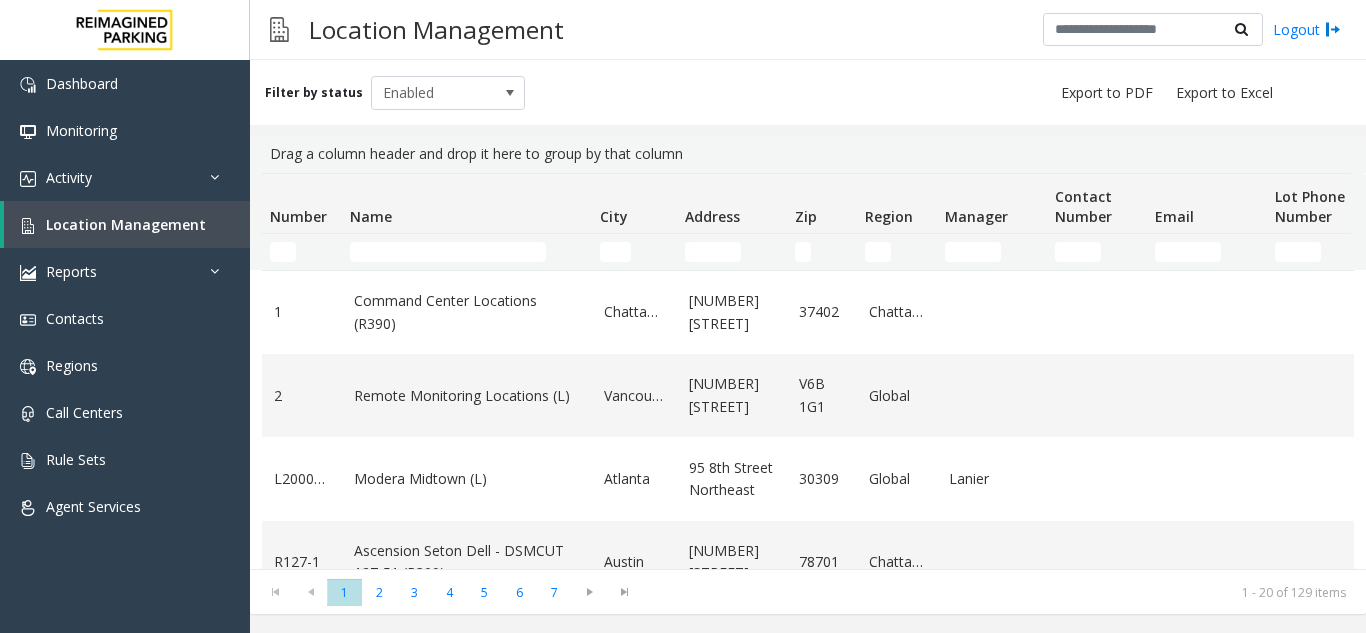 click on "Name" 